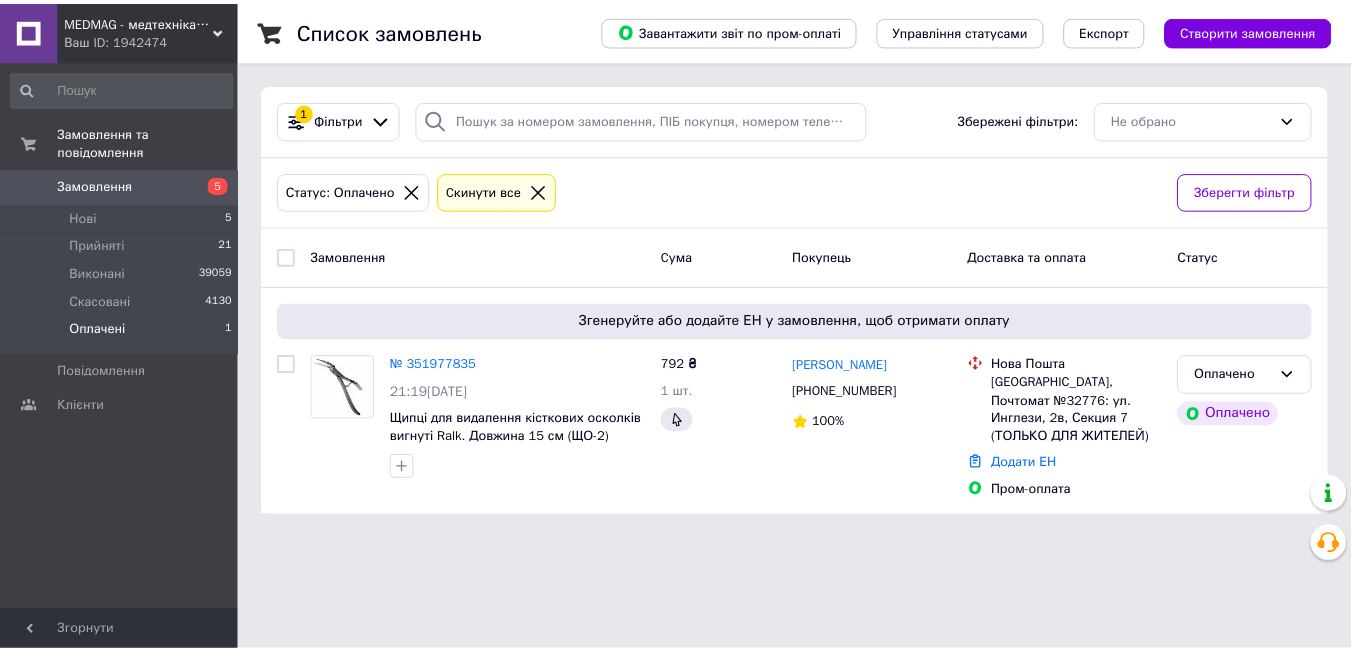 scroll, scrollTop: 0, scrollLeft: 0, axis: both 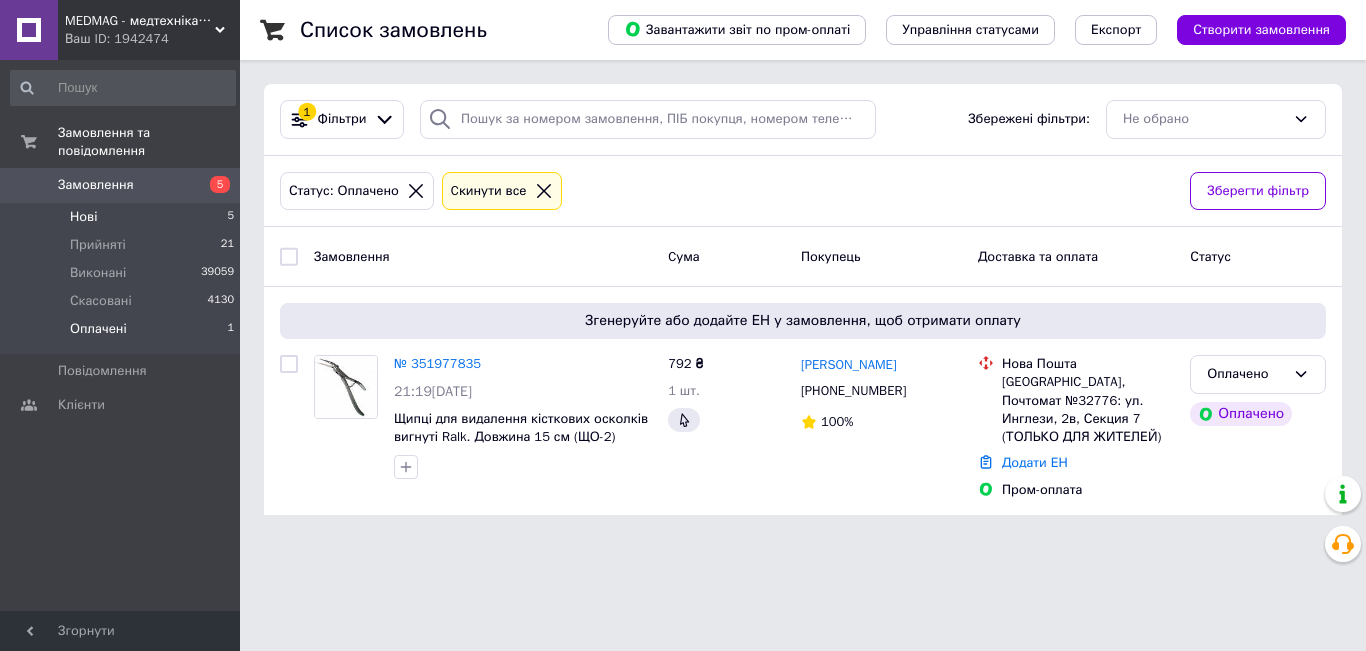 click on "Нові 5" at bounding box center [123, 217] 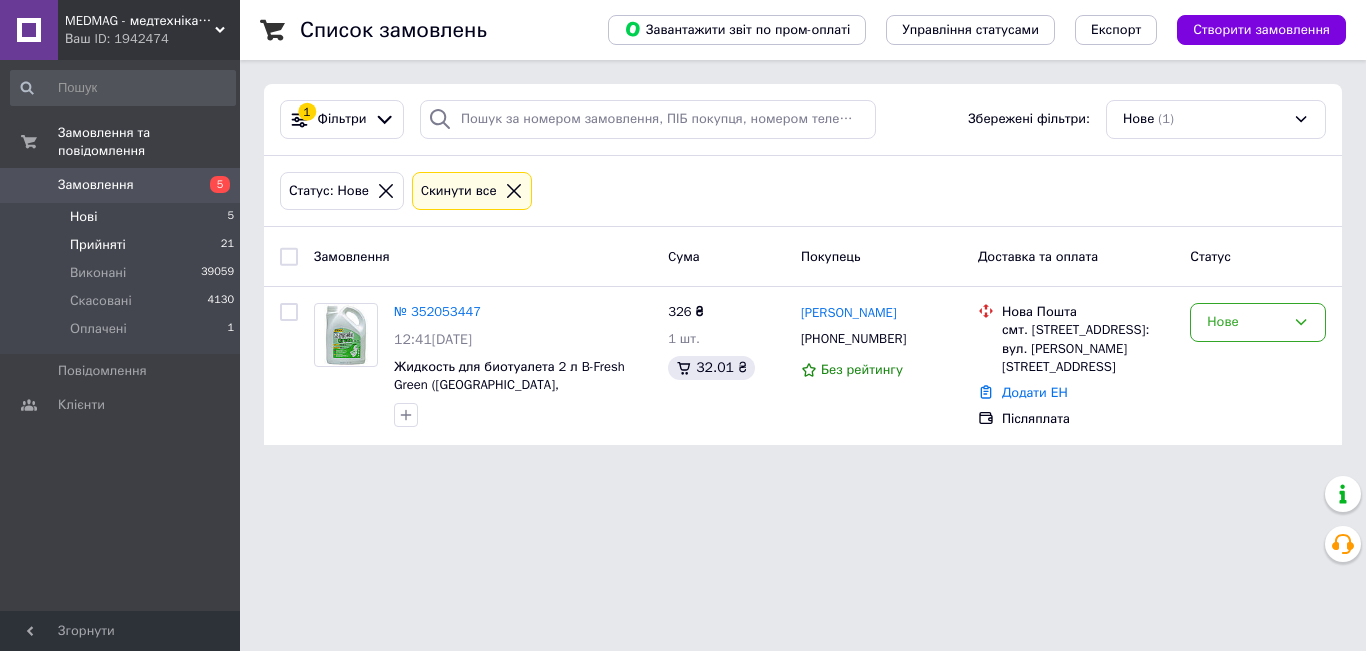 click on "Прийняті 21" at bounding box center [123, 245] 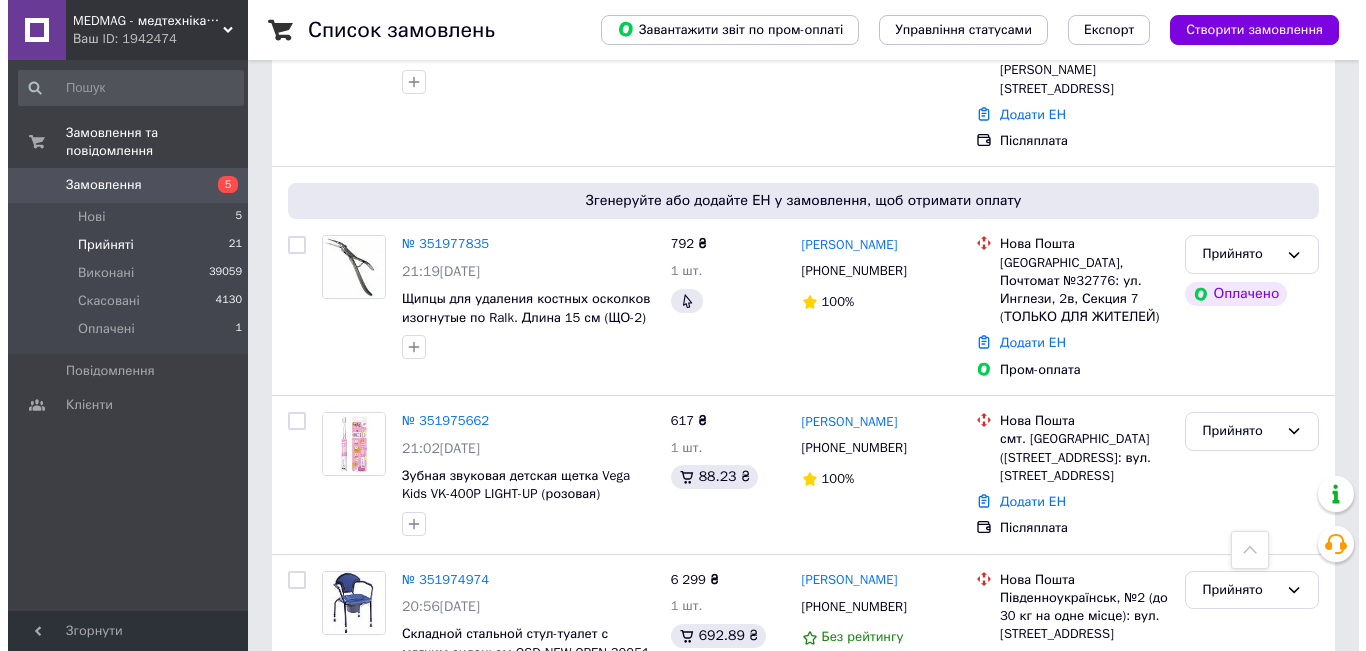 scroll, scrollTop: 1000, scrollLeft: 0, axis: vertical 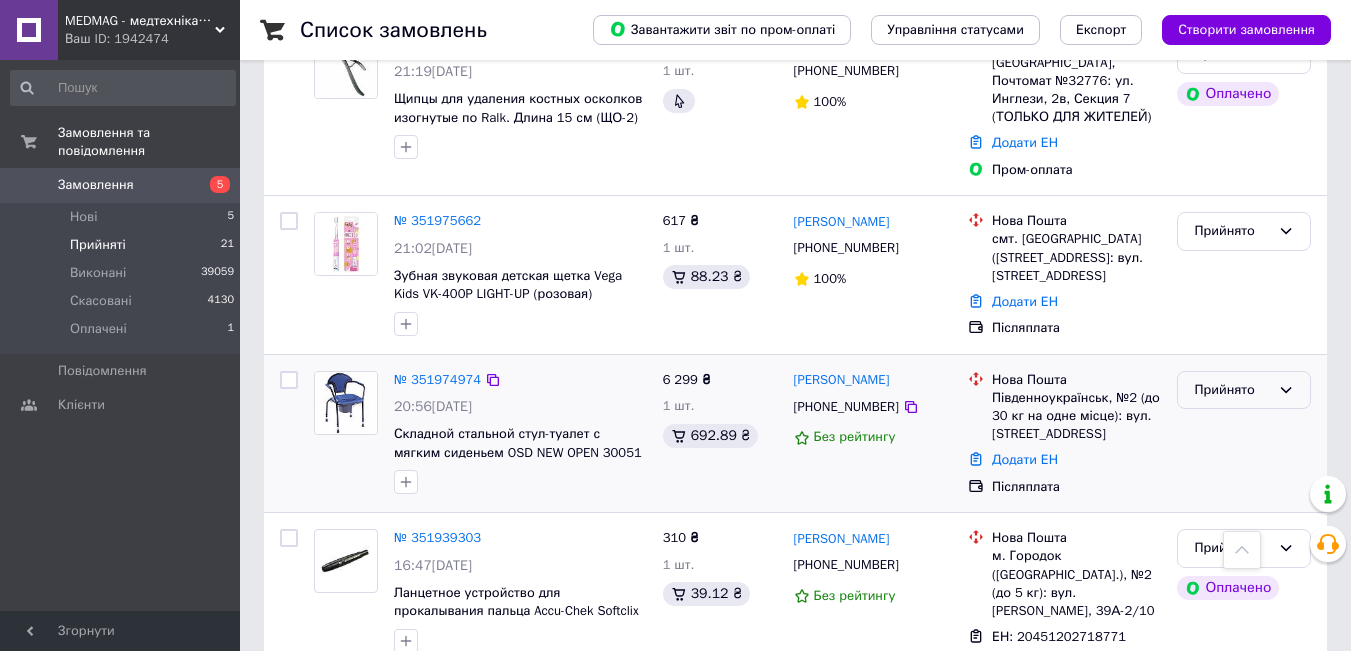 click on "Прийнято" at bounding box center [1232, 390] 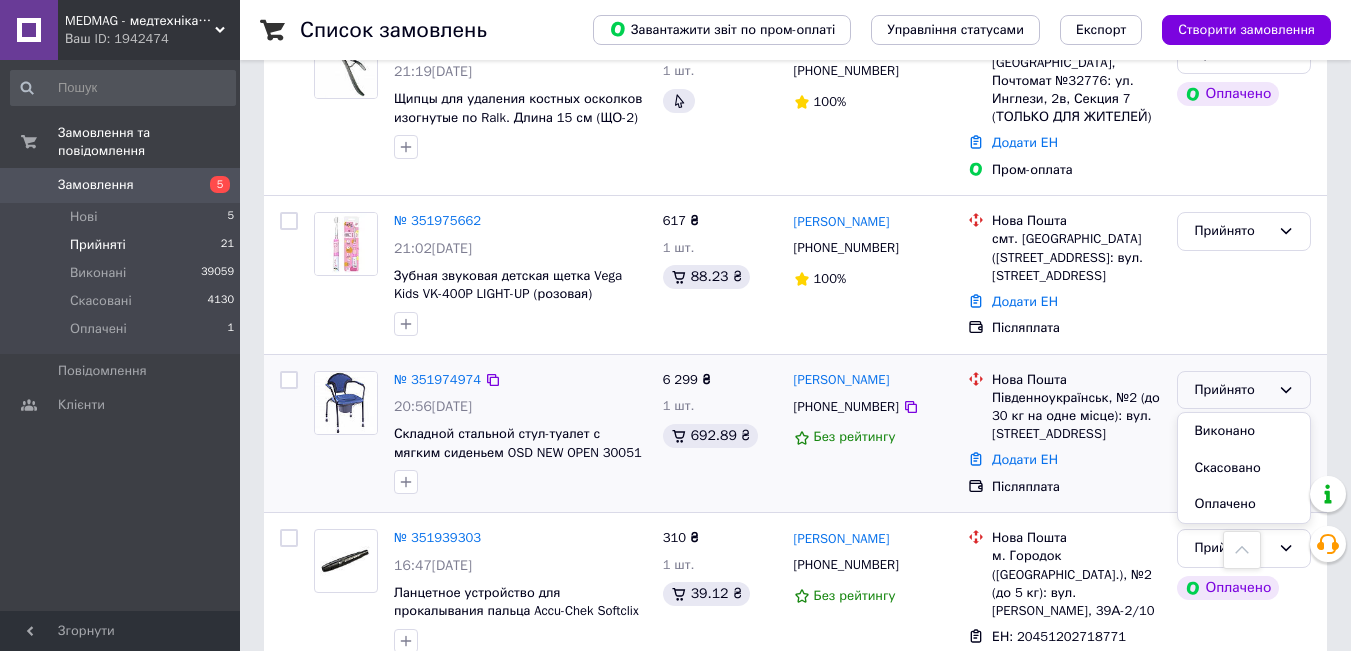 click on "Скасовано" at bounding box center (1244, 468) 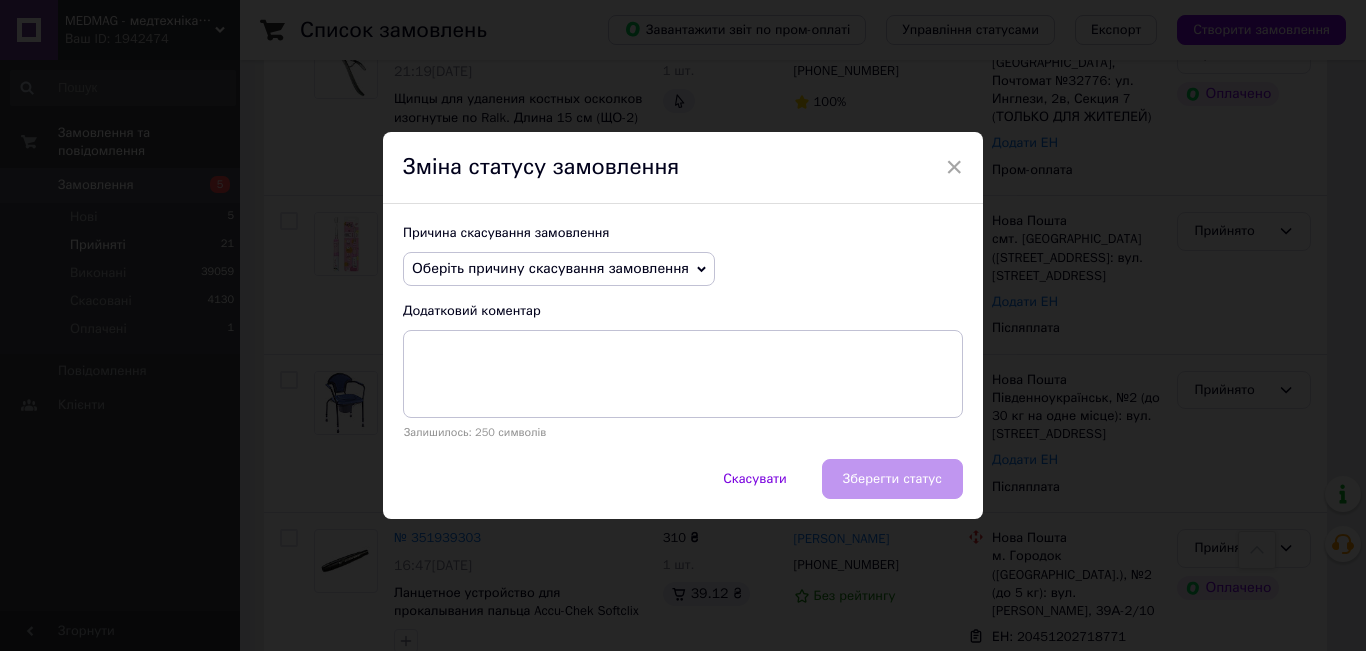 click on "Оберіть причину скасування замовлення" at bounding box center (559, 269) 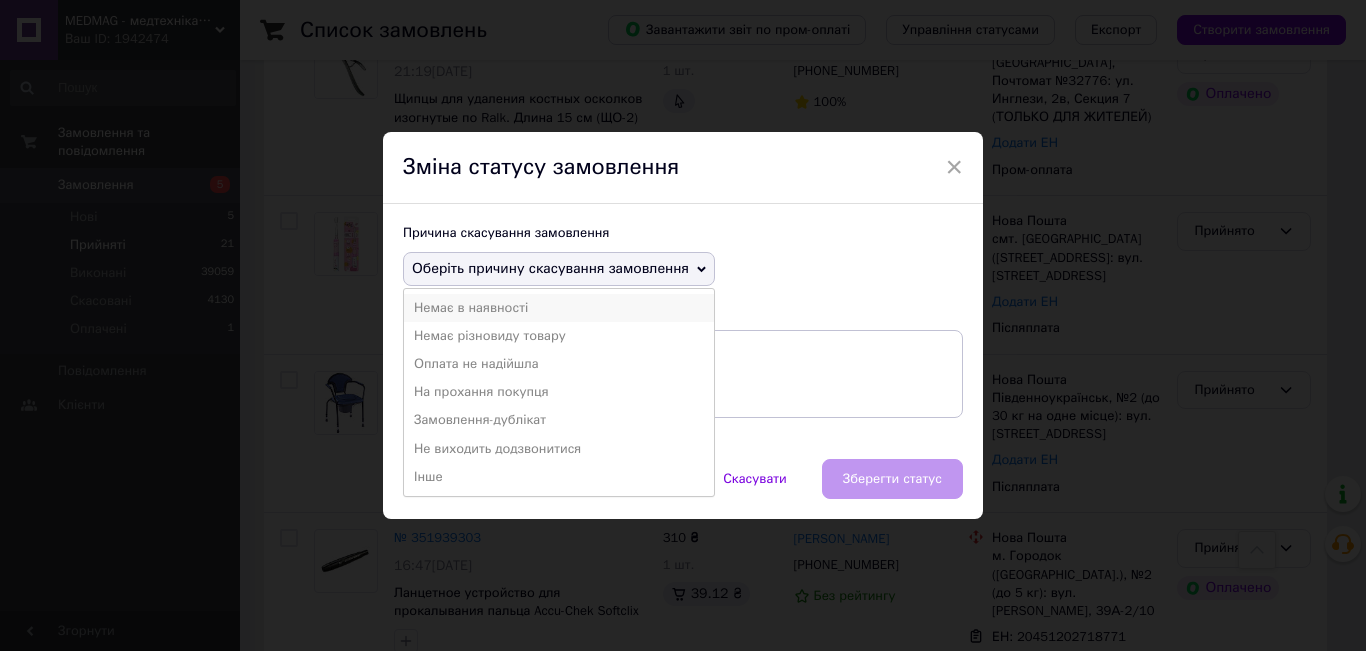 click on "Немає в наявності" at bounding box center (559, 308) 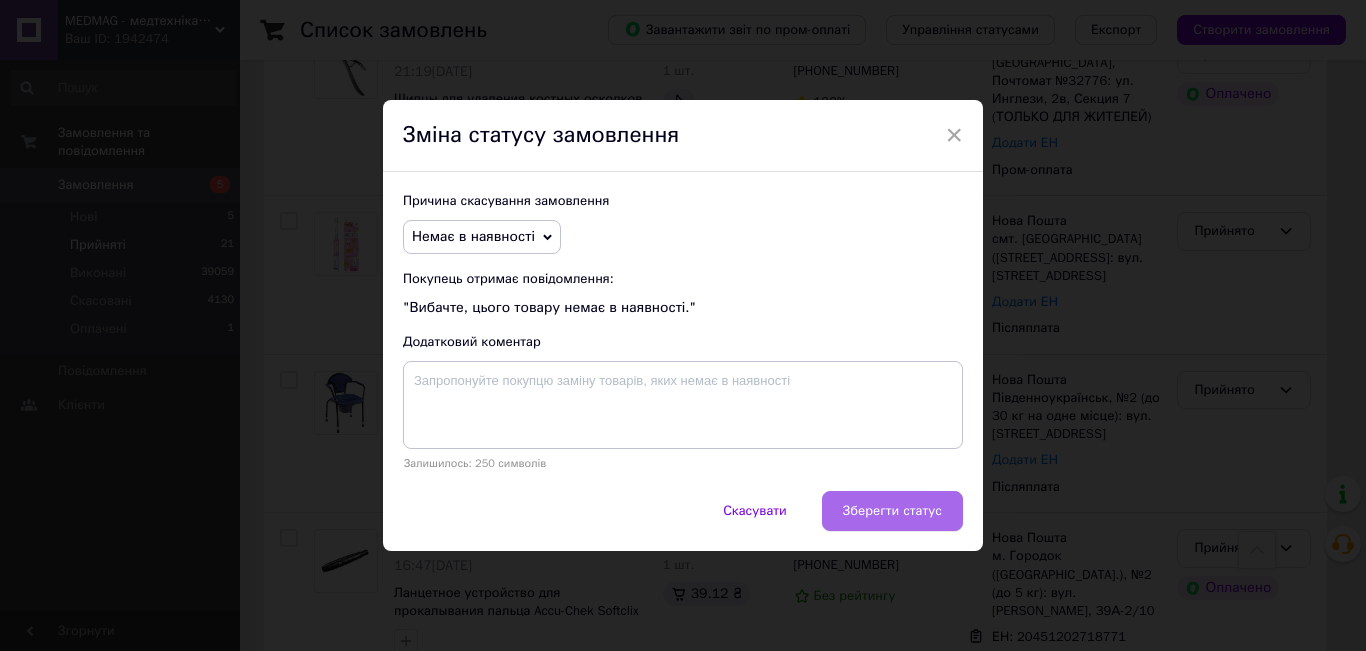 click on "Зберегти статус" at bounding box center (892, 511) 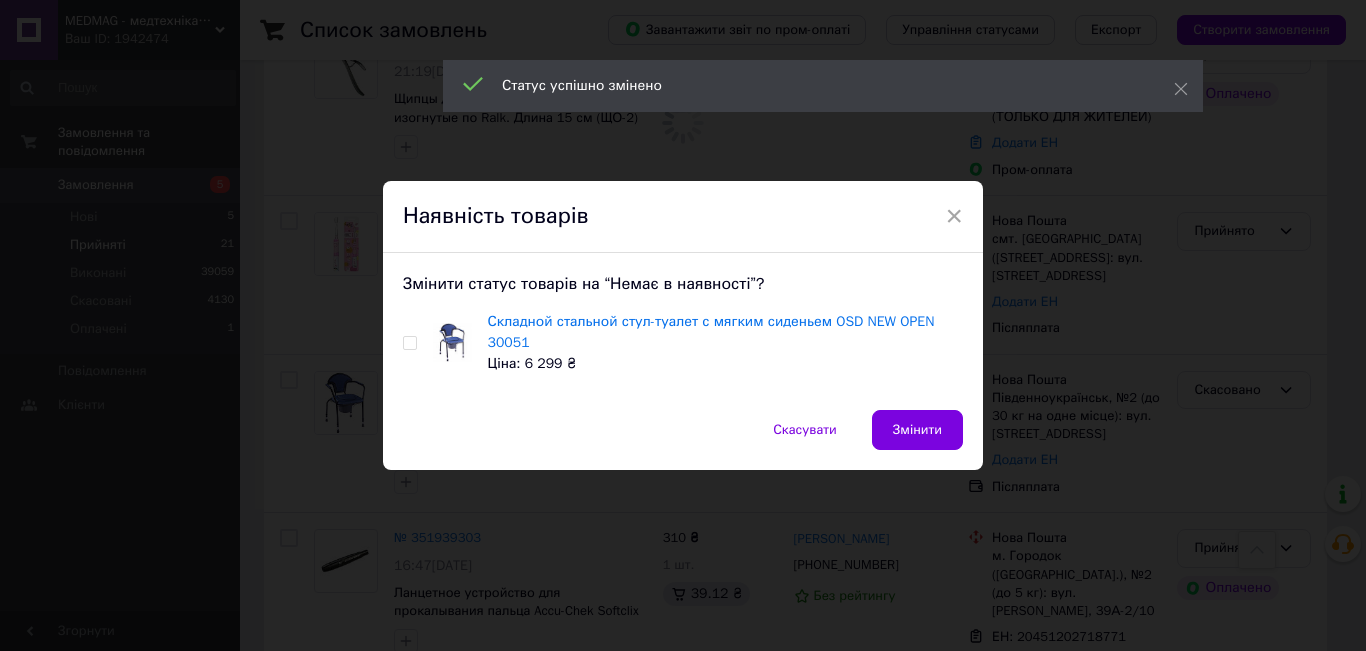 click at bounding box center (409, 343) 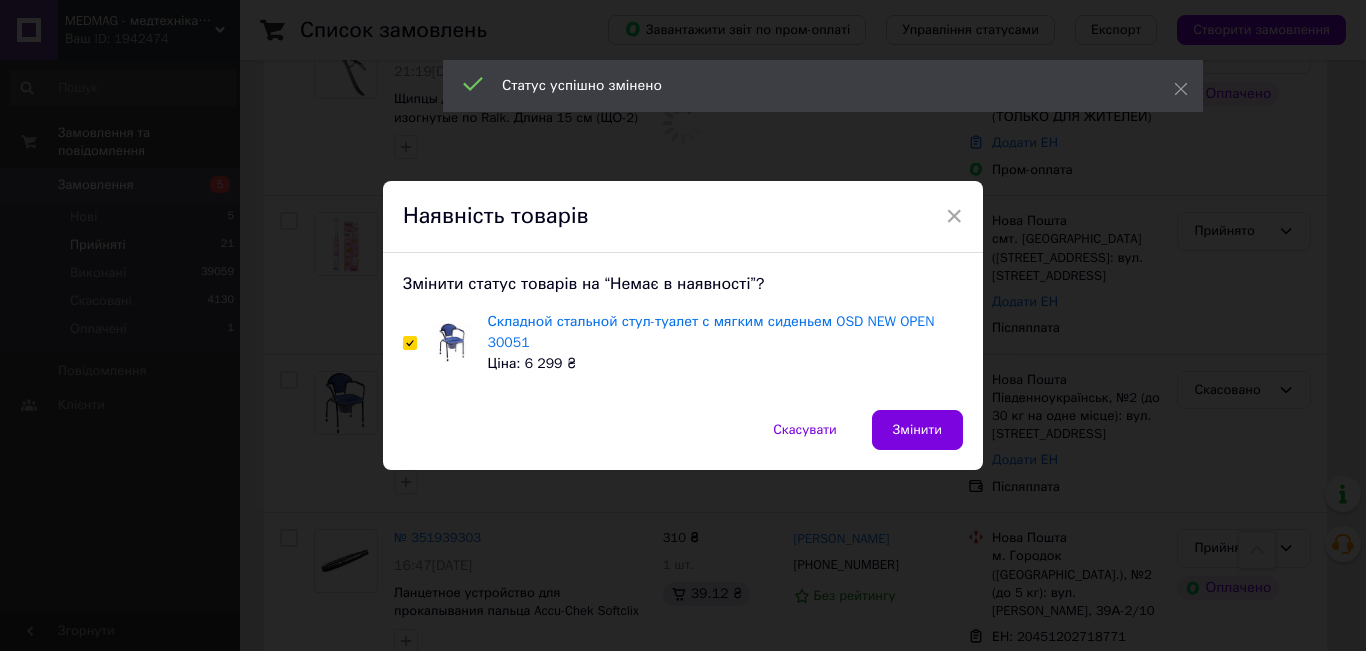 checkbox on "true" 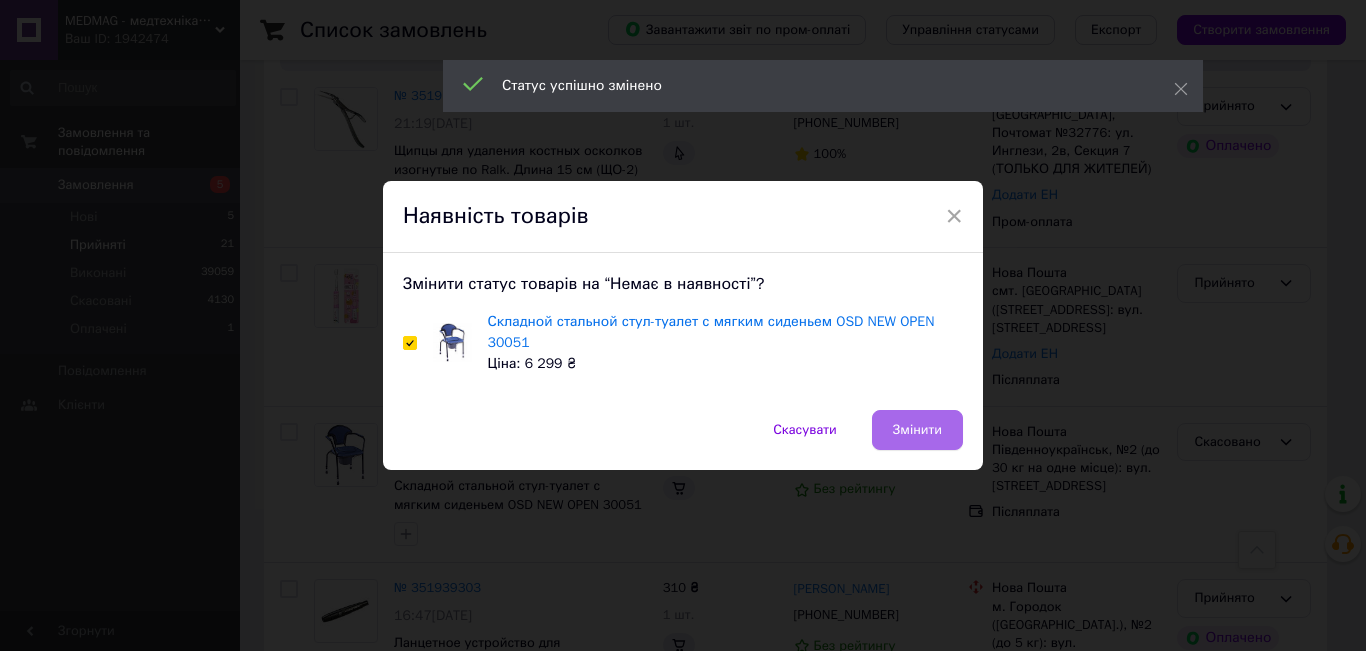 click on "Змінити" at bounding box center [917, 430] 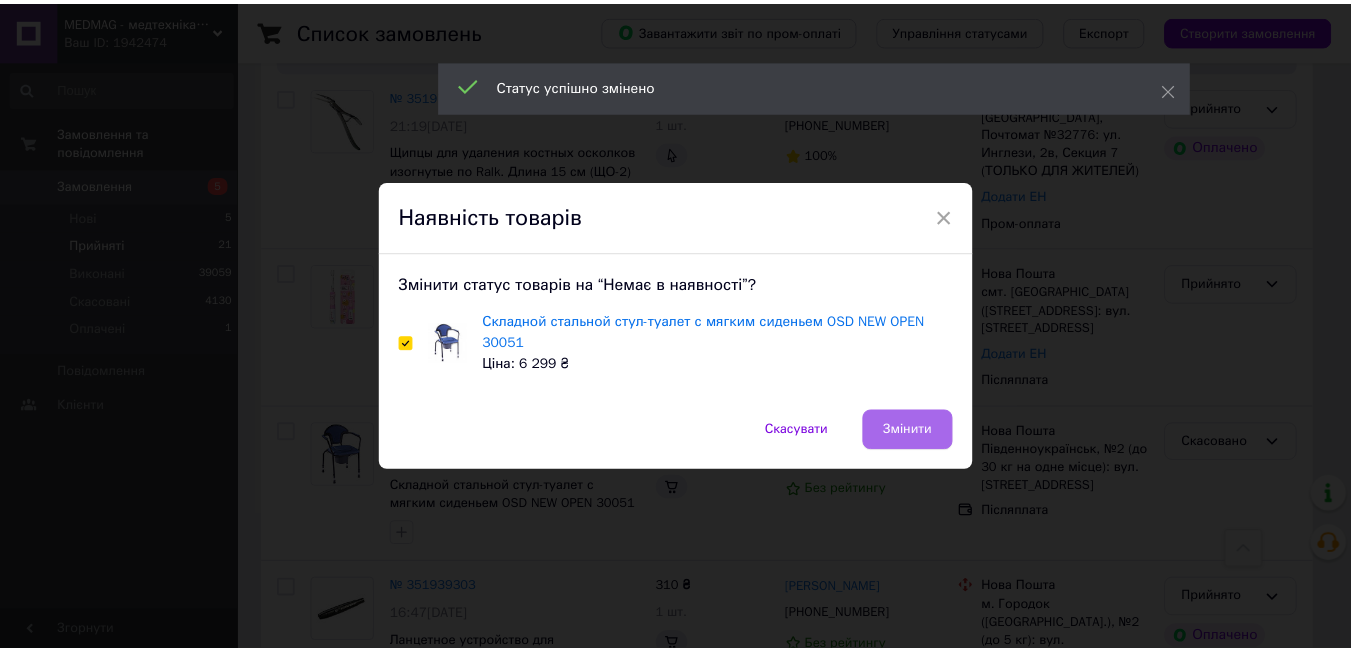 scroll, scrollTop: 1000, scrollLeft: 0, axis: vertical 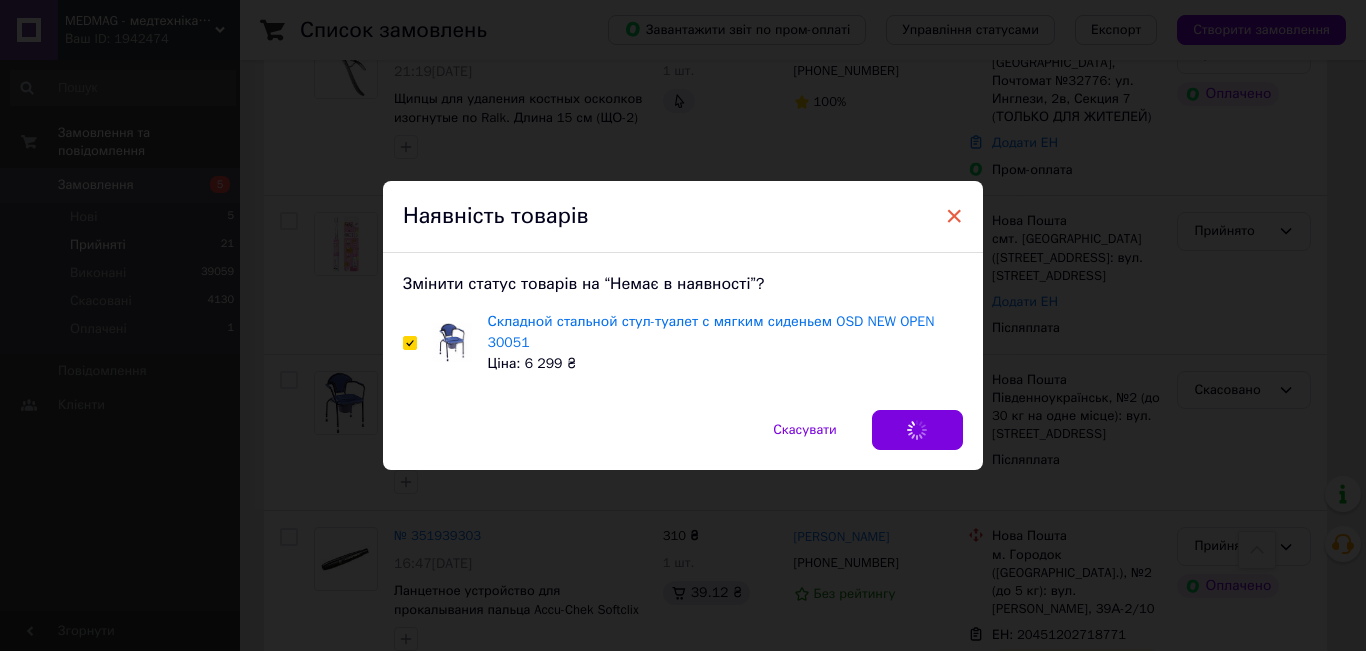click on "×" at bounding box center (954, 216) 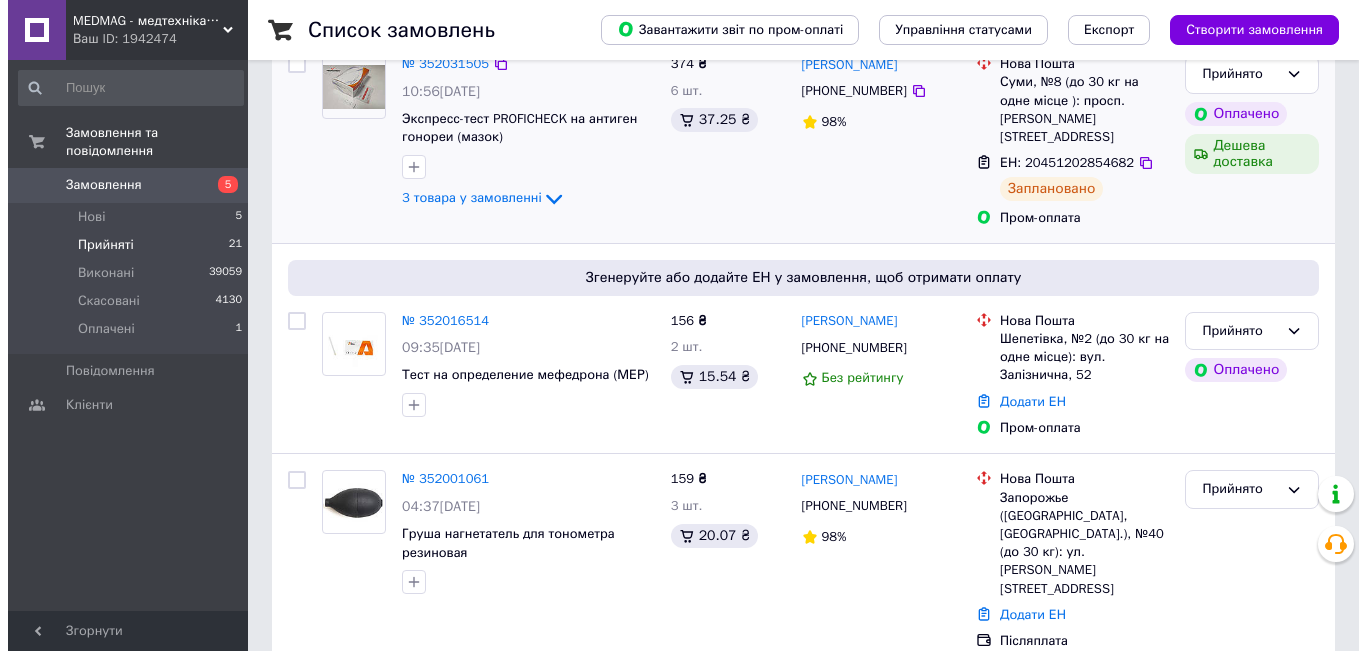 scroll, scrollTop: 0, scrollLeft: 0, axis: both 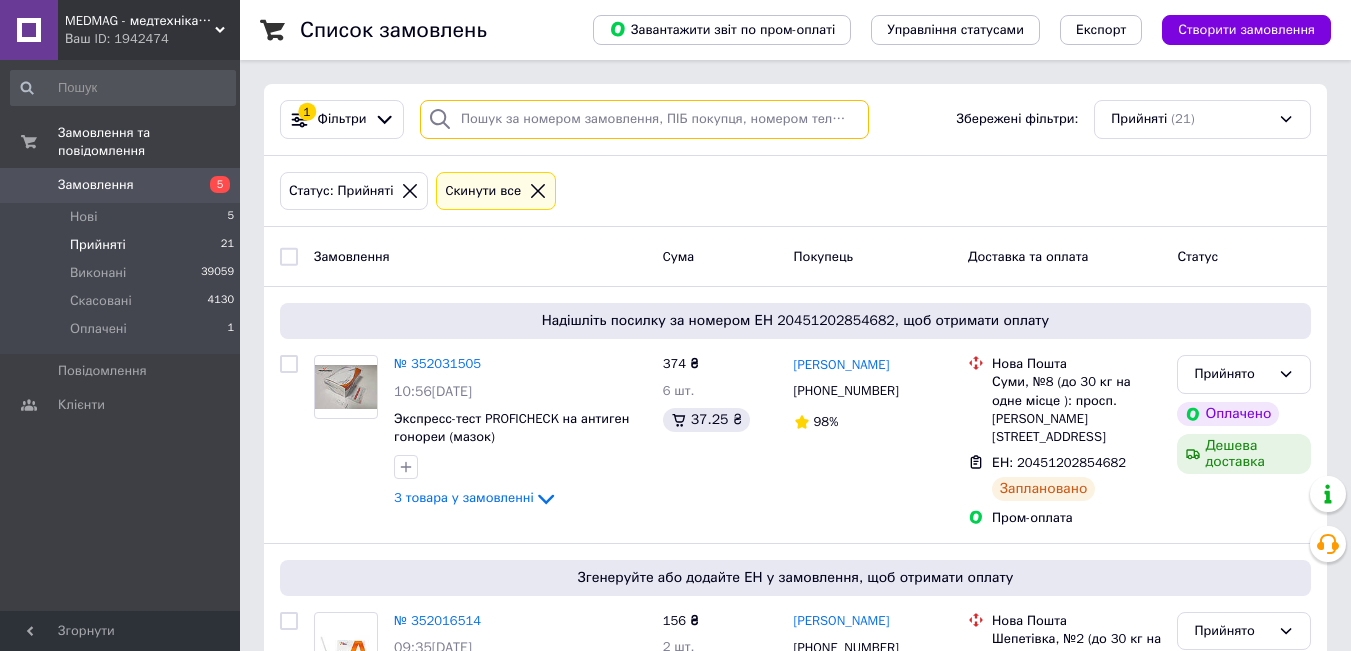 click at bounding box center (644, 119) 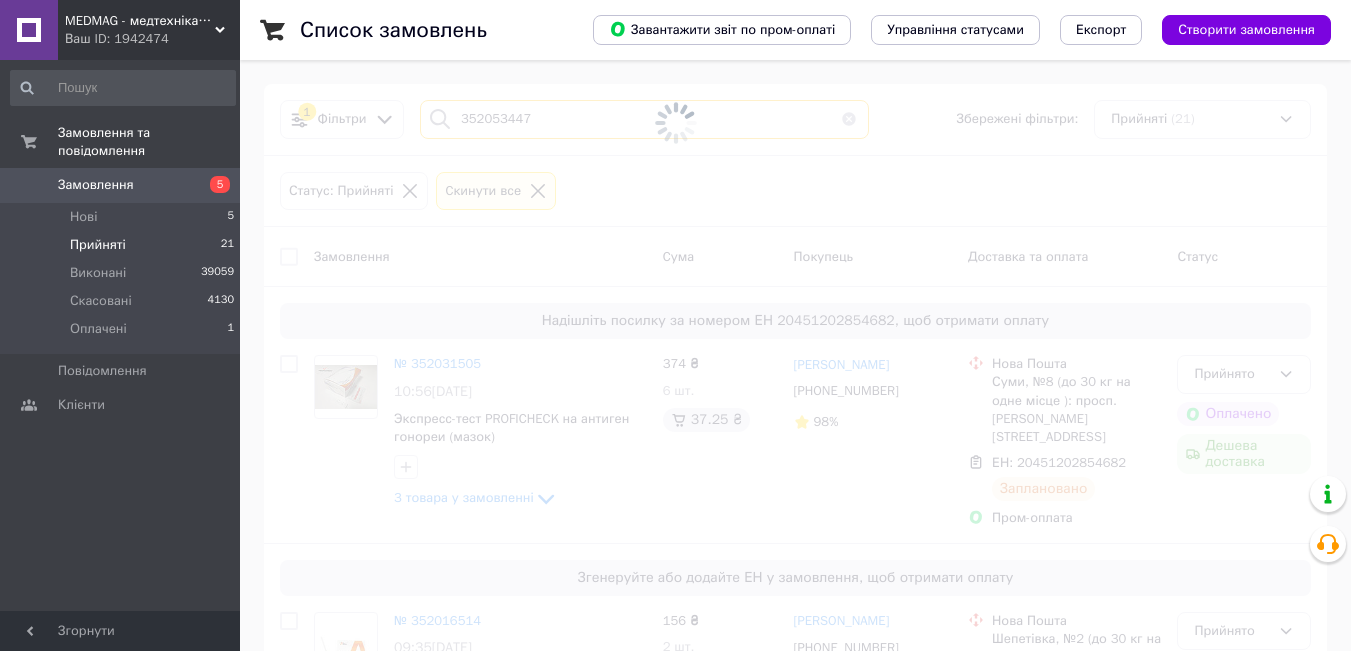 type on "352053447" 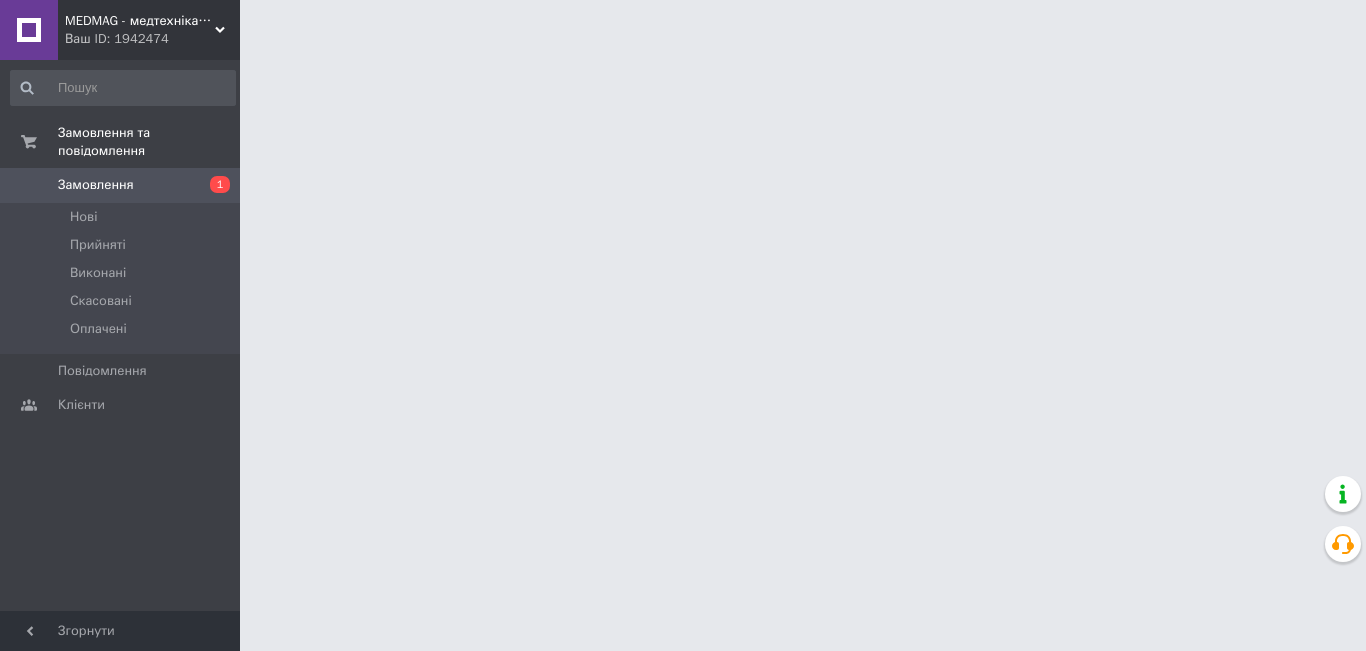 scroll, scrollTop: 0, scrollLeft: 0, axis: both 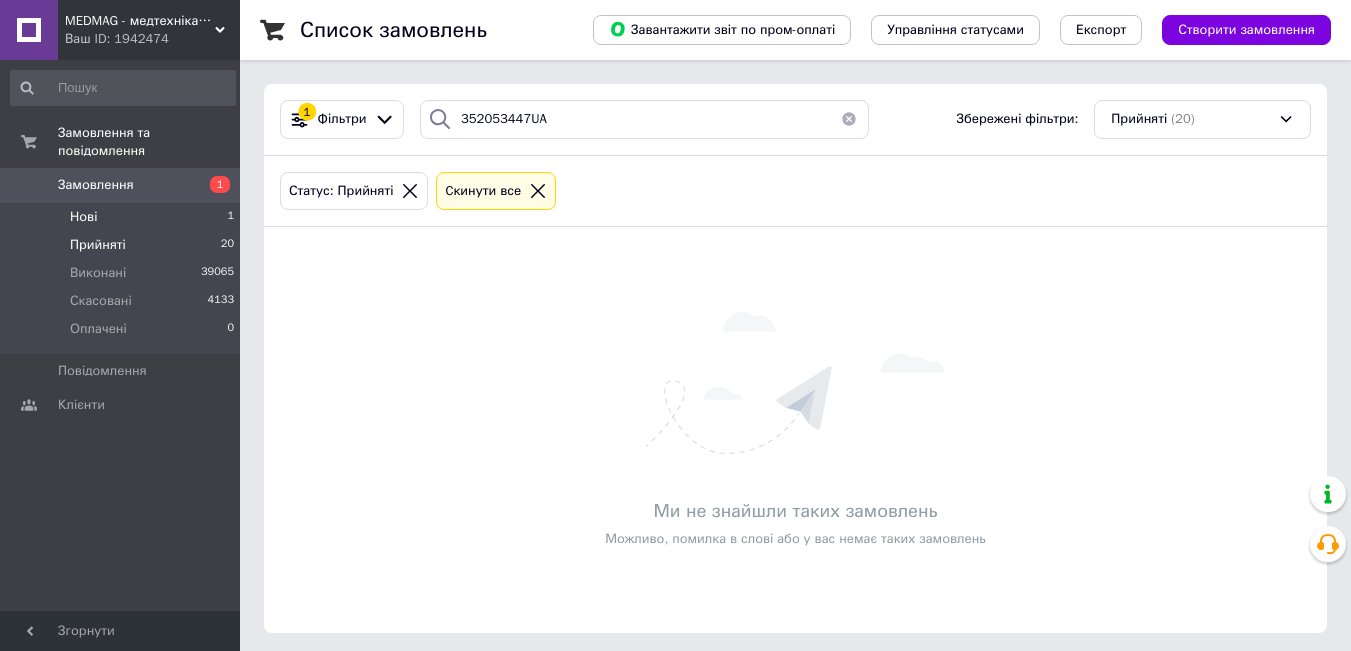 click on "Нові 1" at bounding box center [123, 217] 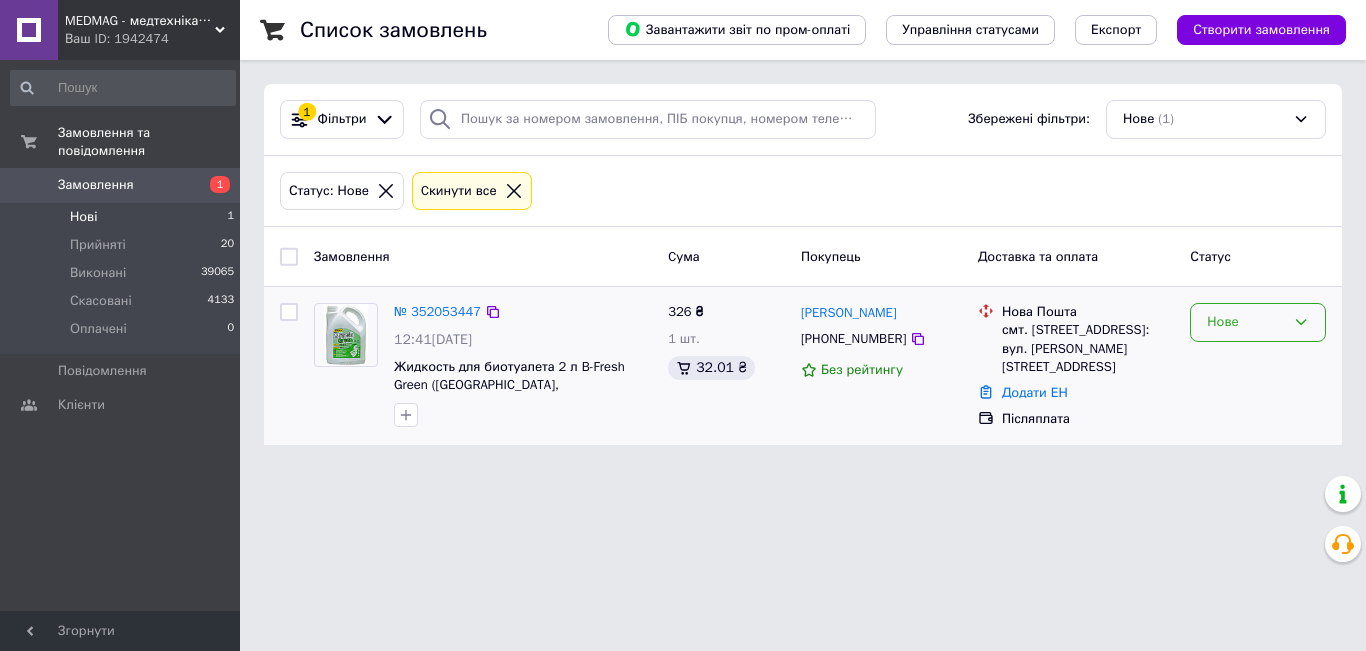 click on "Нове" at bounding box center [1246, 322] 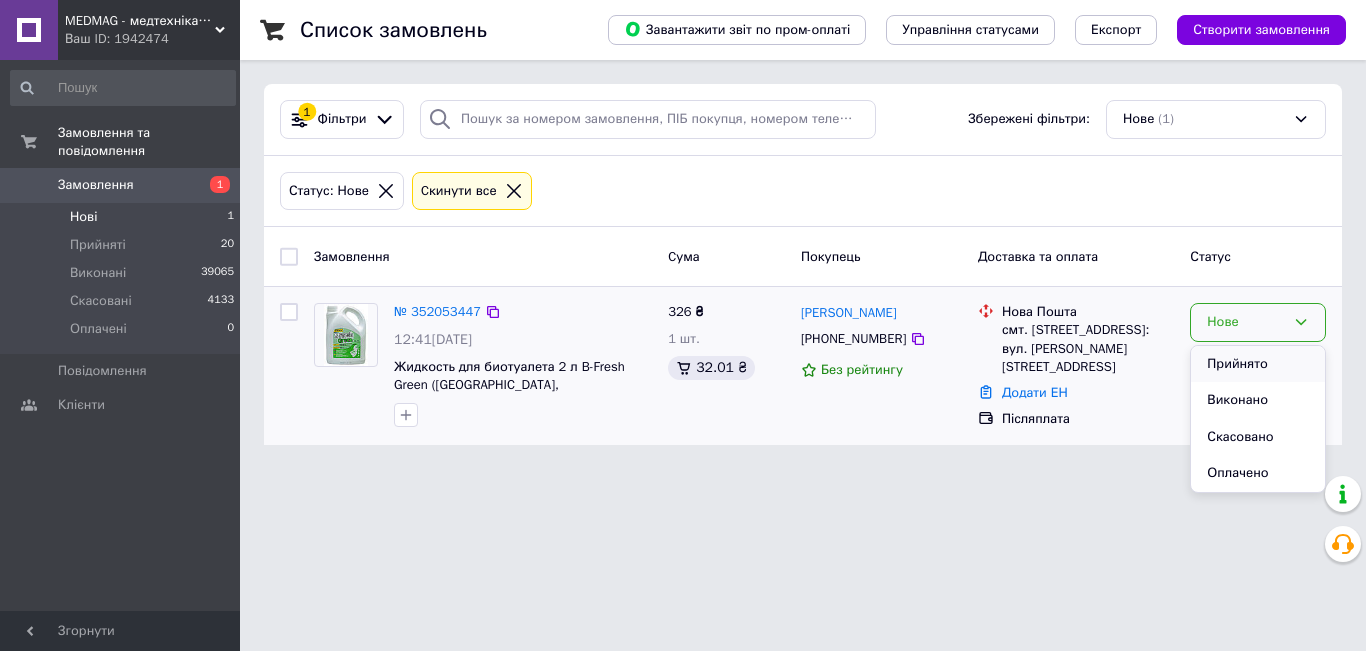 click on "Прийнято" at bounding box center (1258, 364) 